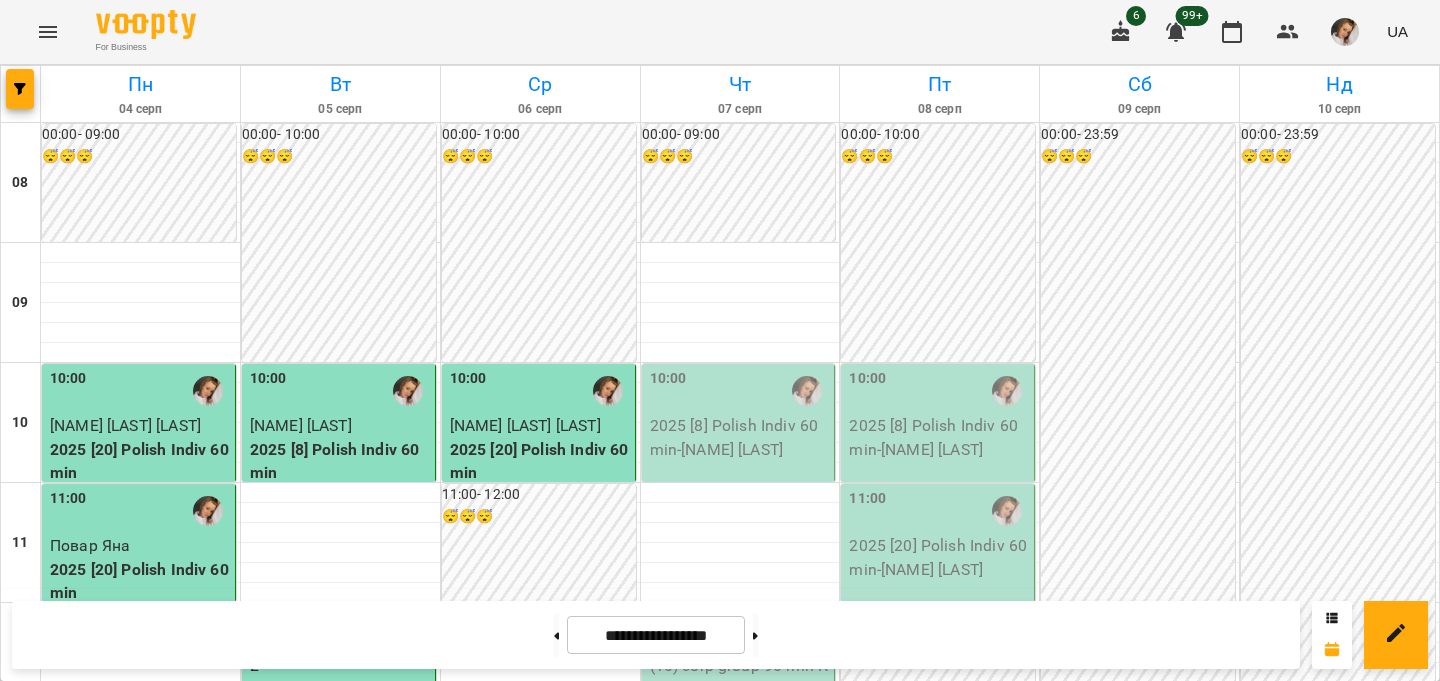 scroll, scrollTop: 0, scrollLeft: 0, axis: both 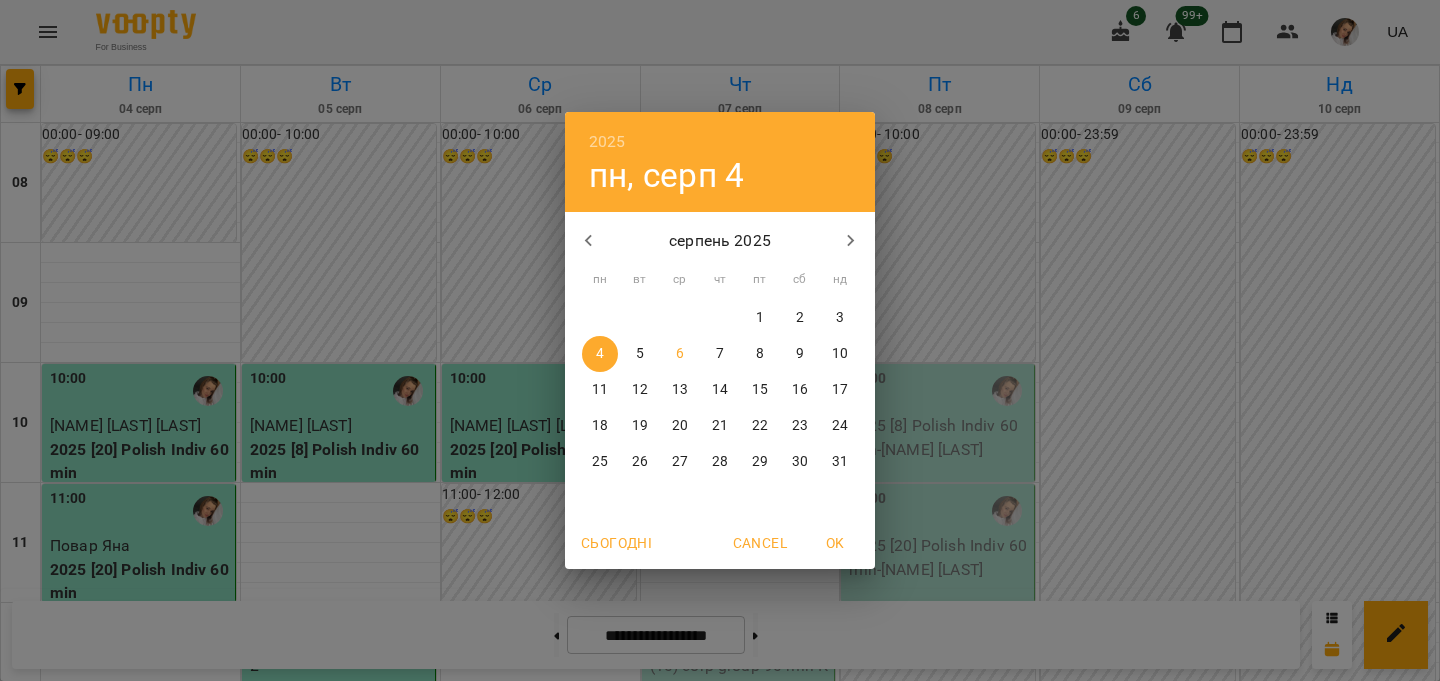 click on "2025 пн, серп 4 серпень 2025 пн вт ср чт пт сб нд 28 29 30 31 1 2 3 4 5 6 7 8 9 10 11 12 13 14 15 16 17 18 19 20 21 22 23 24 25 26 27 28 29 30 31 Сьогодні Cancel OK" at bounding box center [720, 340] 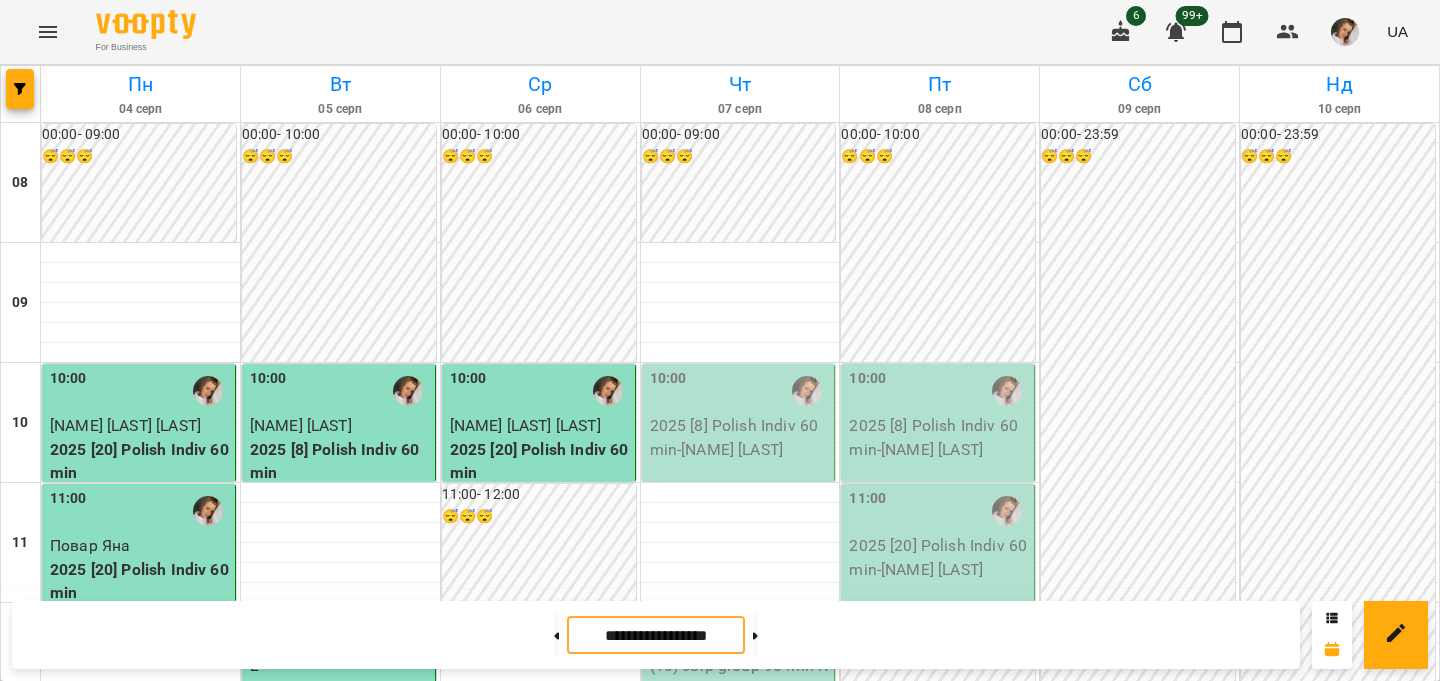 scroll, scrollTop: 309, scrollLeft: 0, axis: vertical 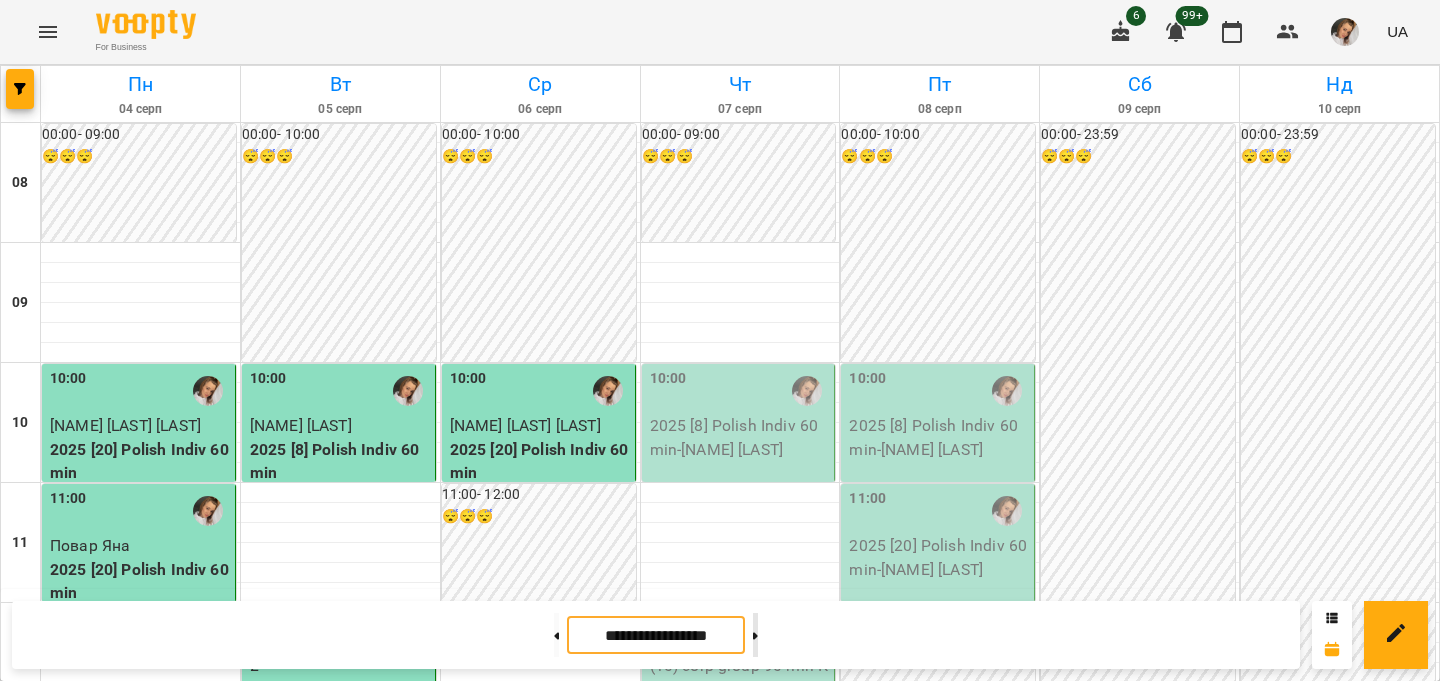 click at bounding box center [755, 635] 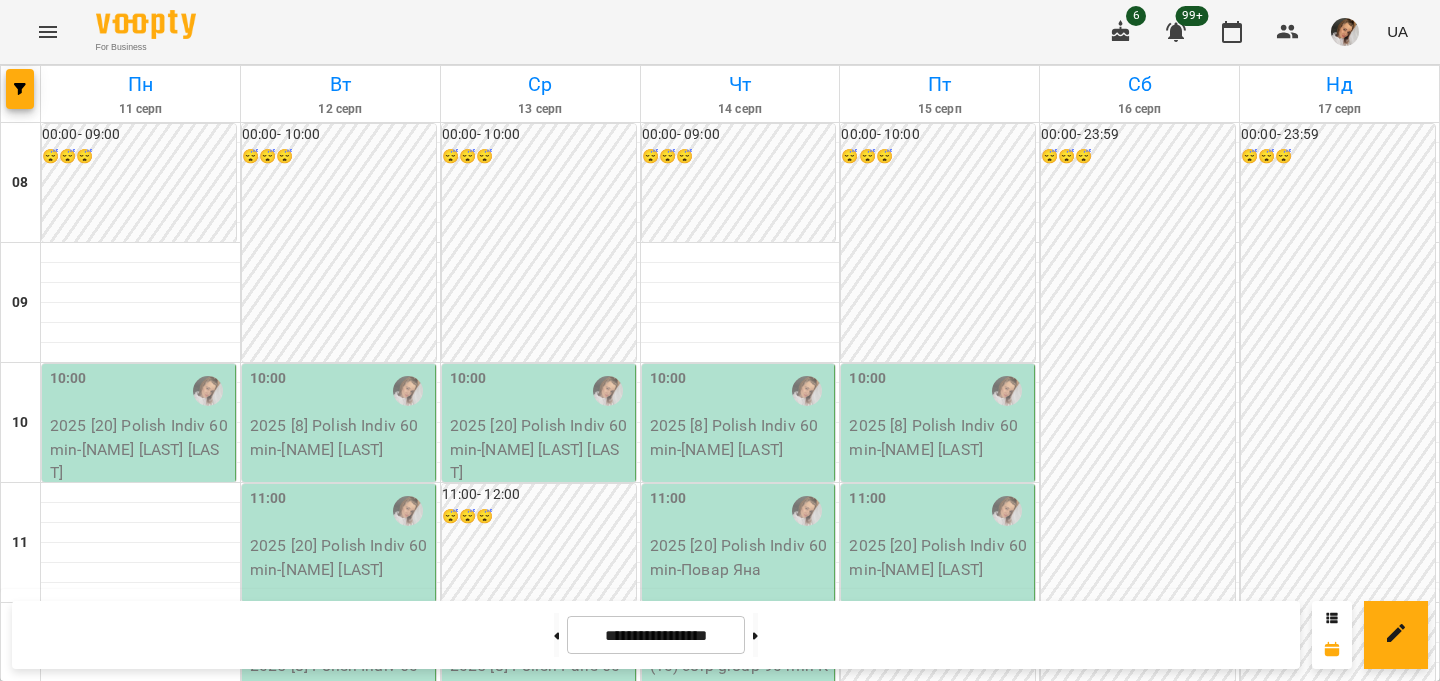 scroll, scrollTop: 420, scrollLeft: 0, axis: vertical 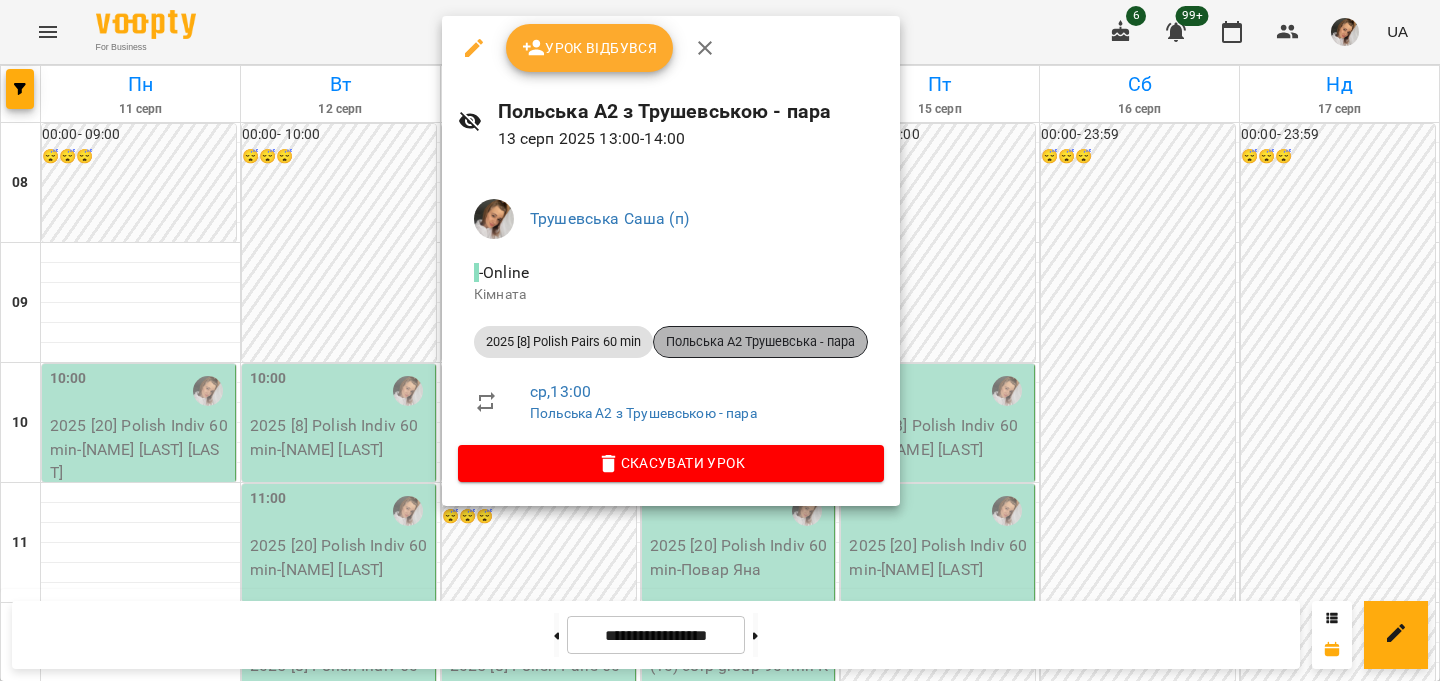 click on "Польська А2  Трушевська - пара" at bounding box center [760, 342] 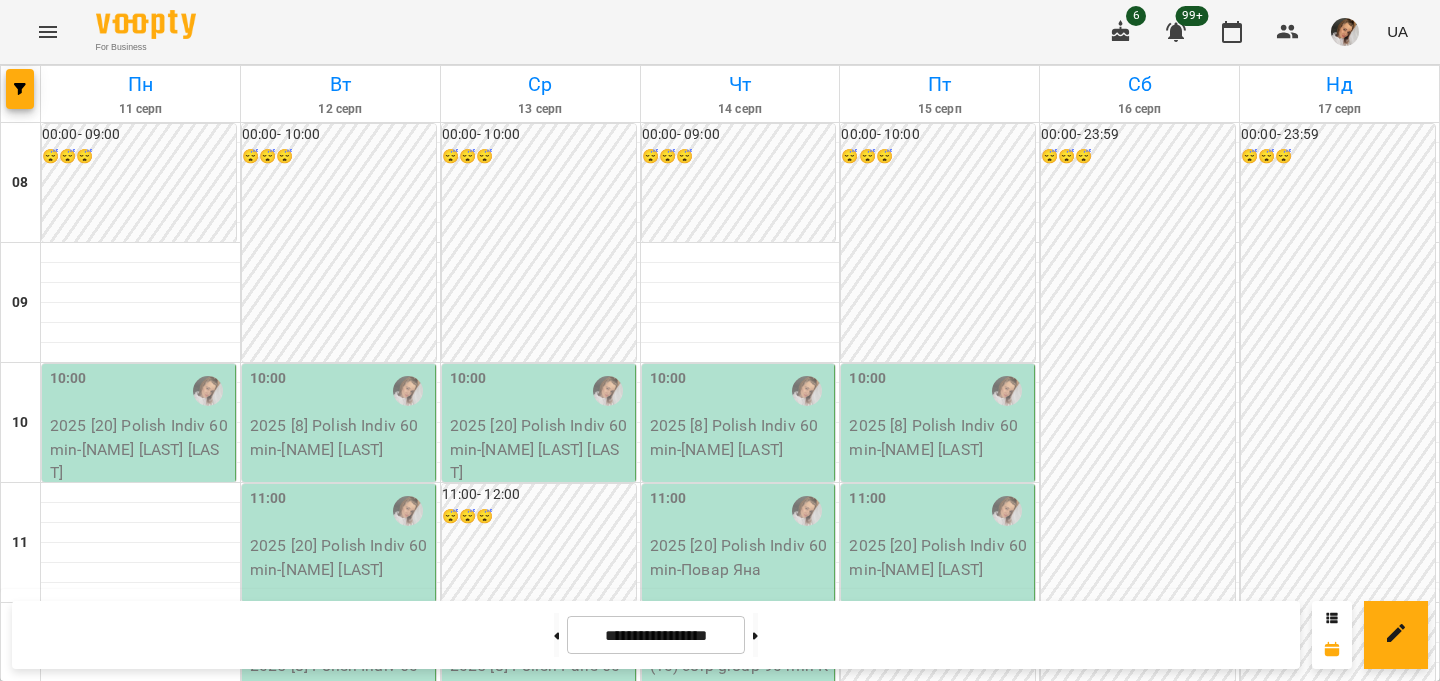 scroll, scrollTop: 403, scrollLeft: 0, axis: vertical 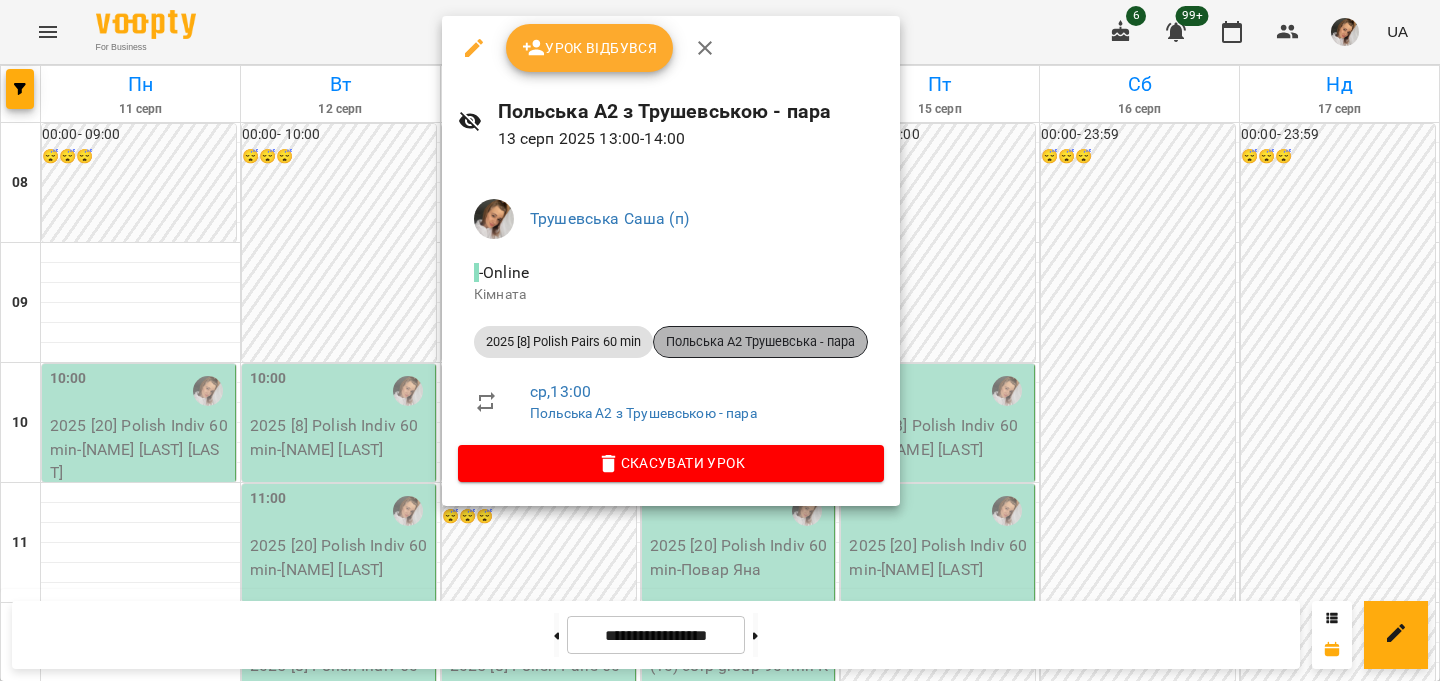 click on "Польська А2  Трушевська - пара" at bounding box center (760, 342) 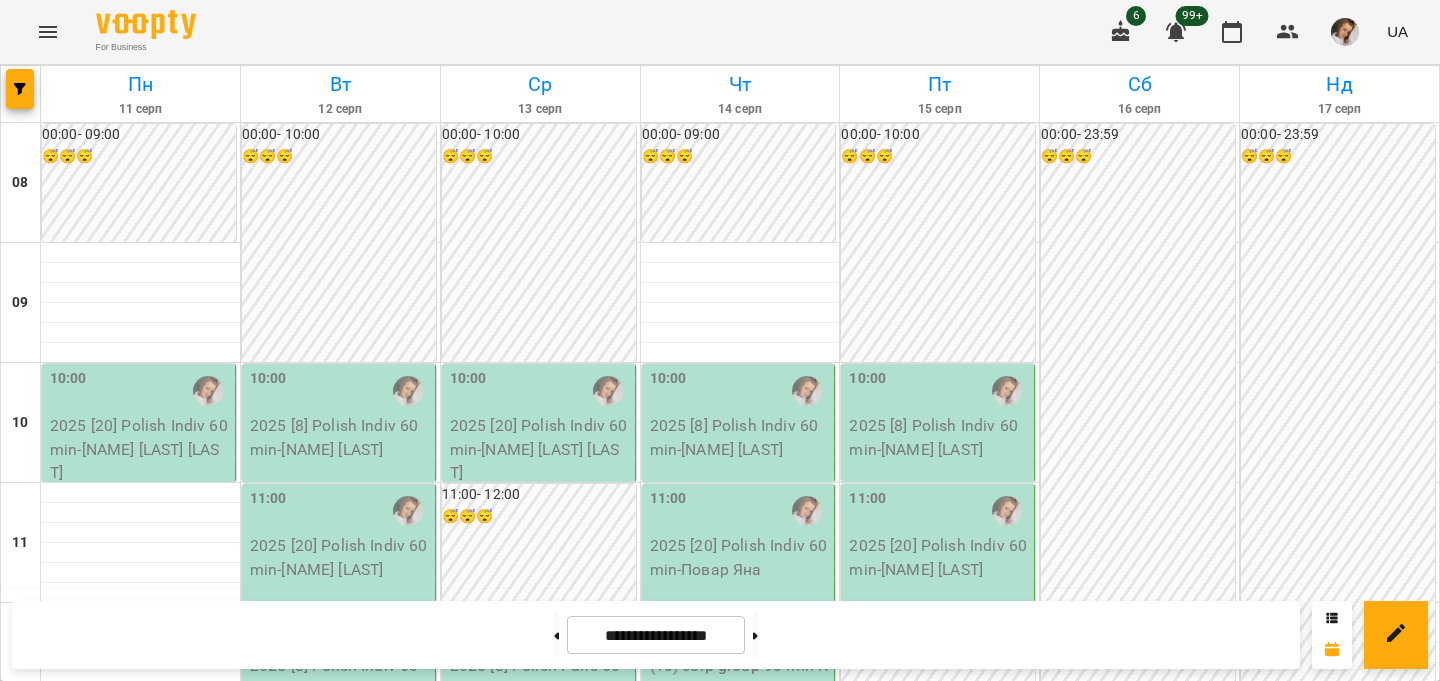 scroll, scrollTop: 383, scrollLeft: 0, axis: vertical 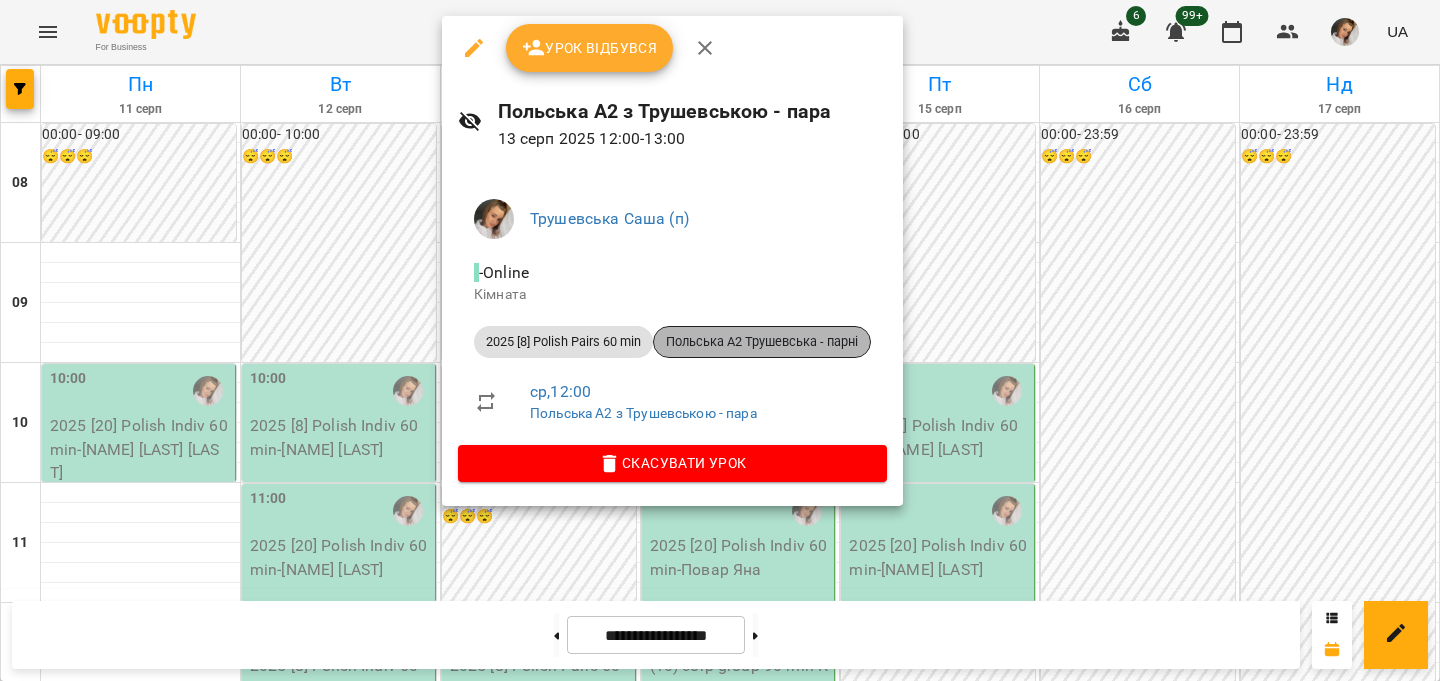 click on "Польська А2 Трушевська - парні" at bounding box center (762, 342) 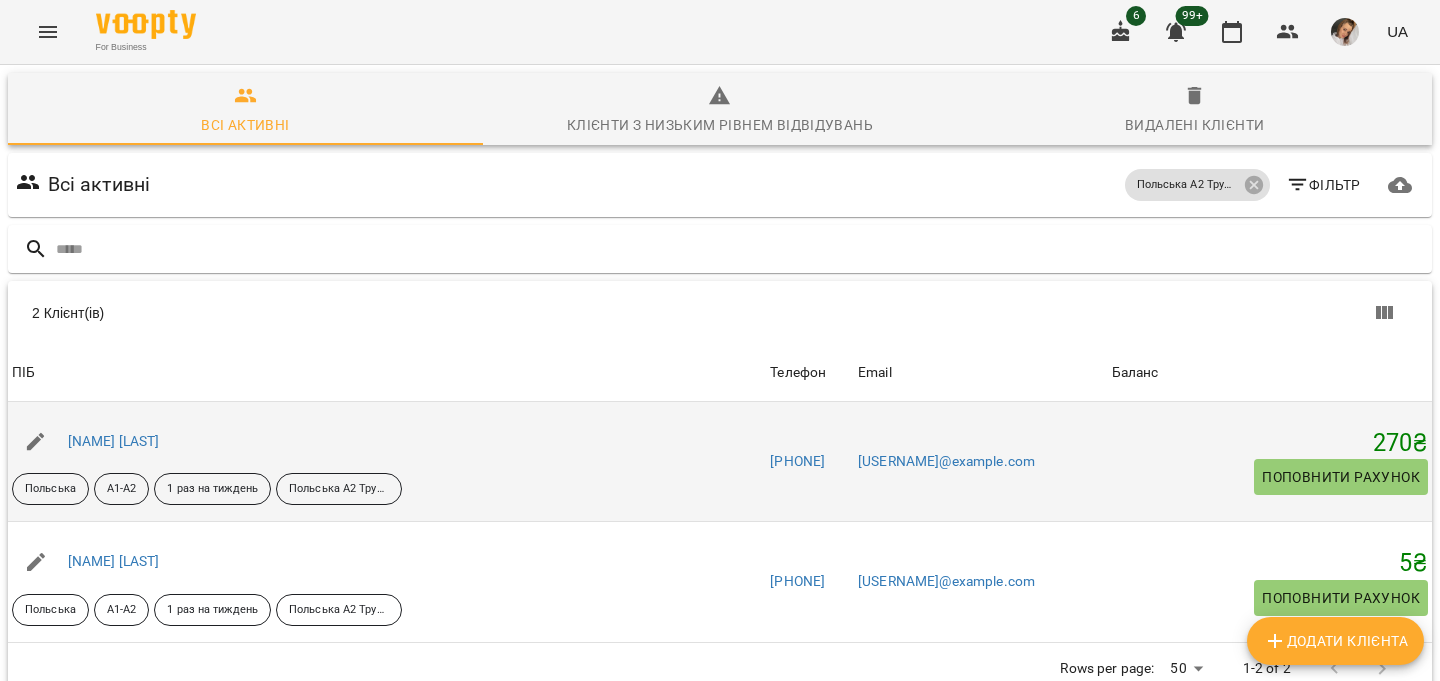 scroll, scrollTop: 88, scrollLeft: 0, axis: vertical 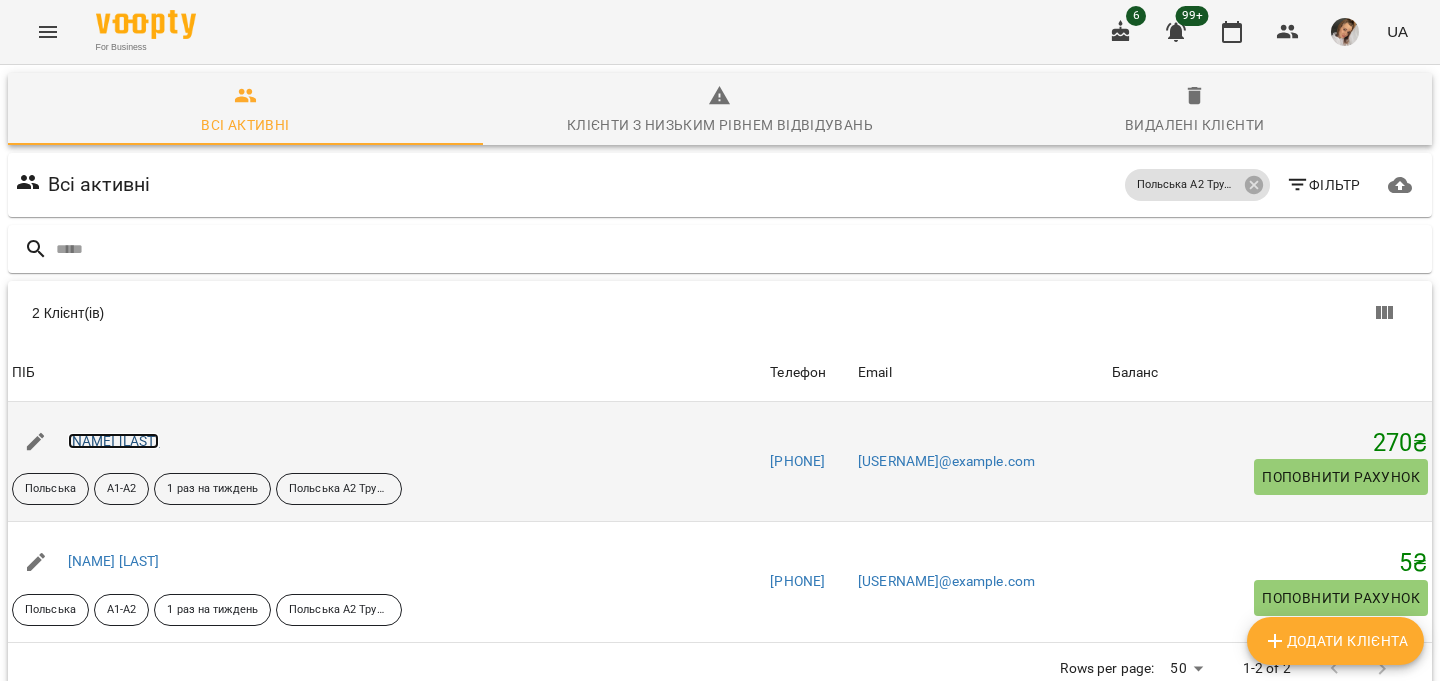 click on "[NAME] [LAST]" at bounding box center (114, 441) 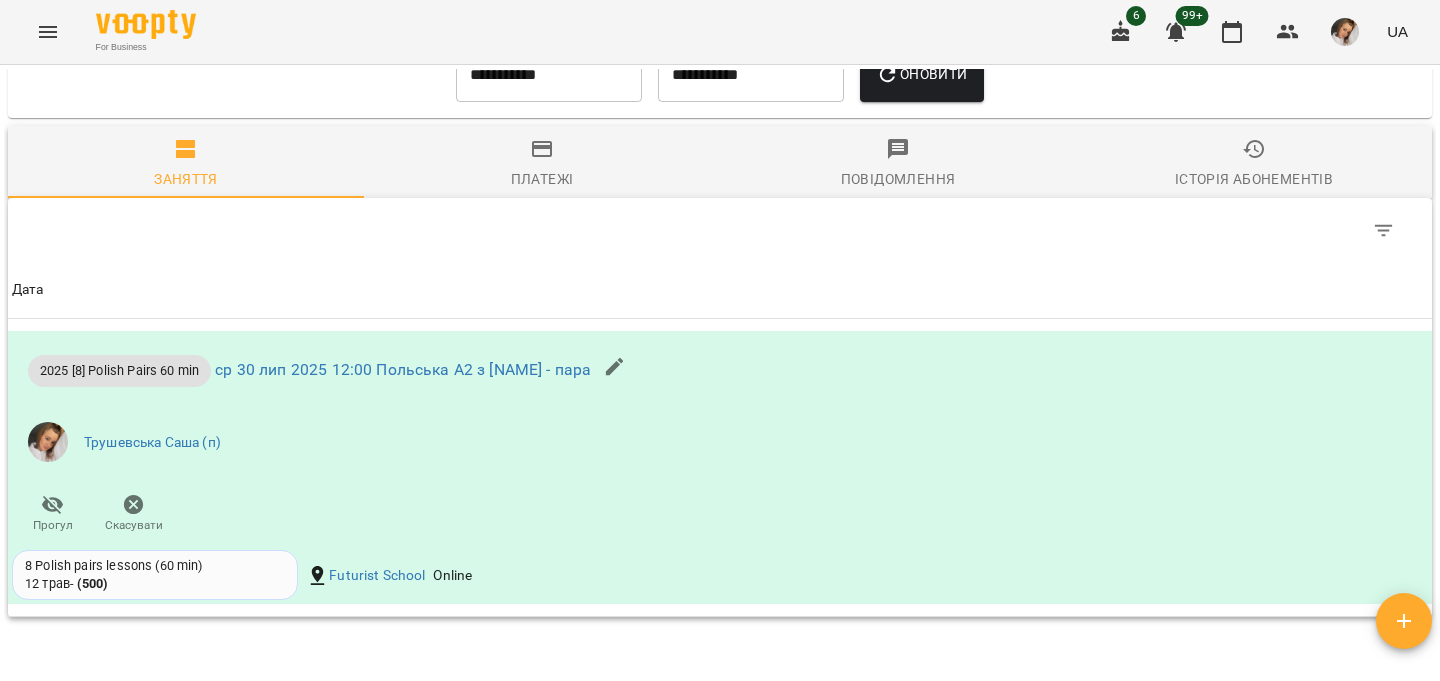 scroll, scrollTop: 1359, scrollLeft: 0, axis: vertical 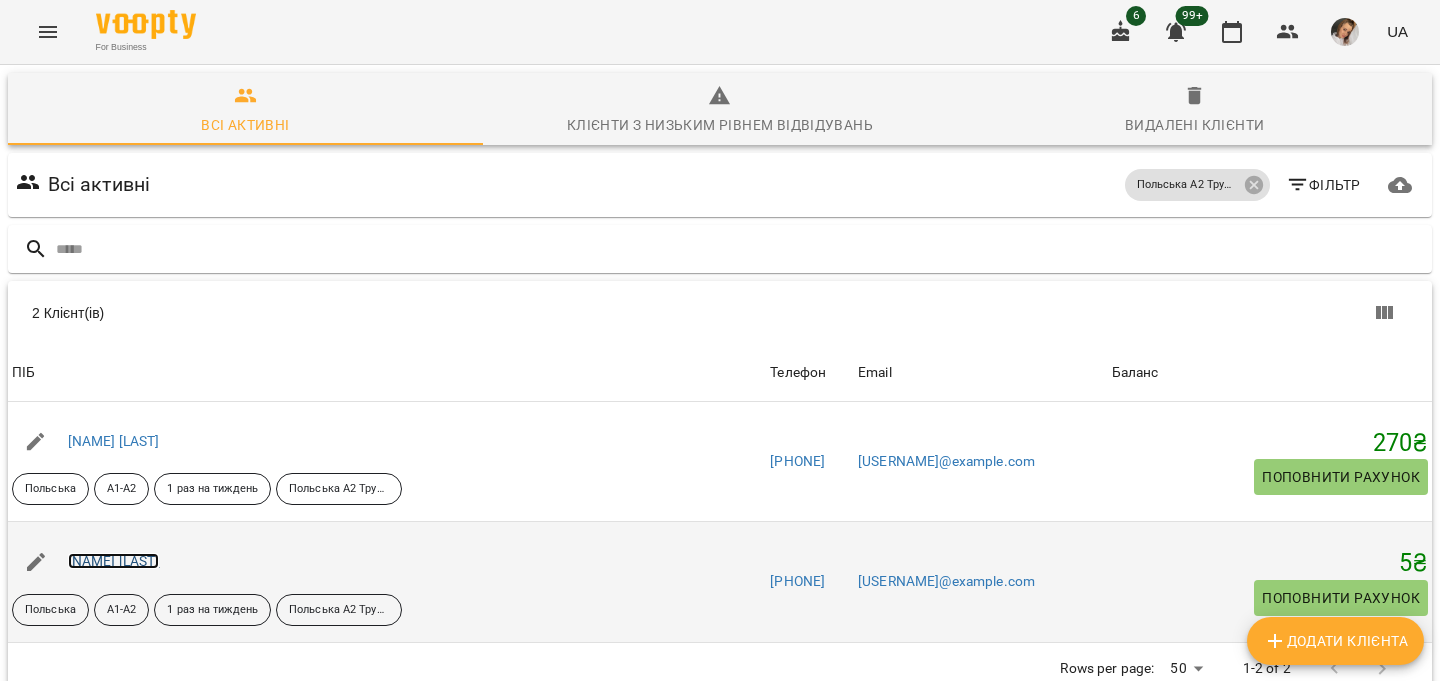 click on "[NAME] [LAST]" at bounding box center (114, 561) 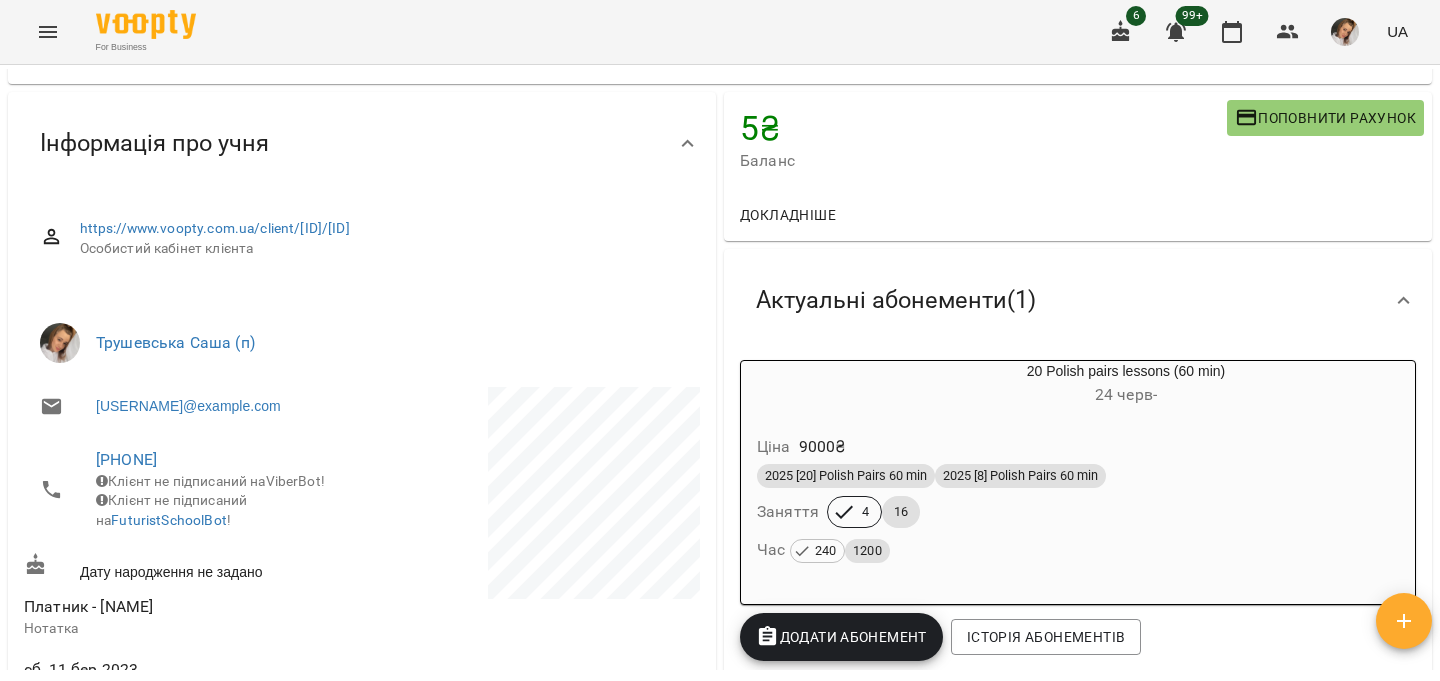 scroll, scrollTop: 0, scrollLeft: 0, axis: both 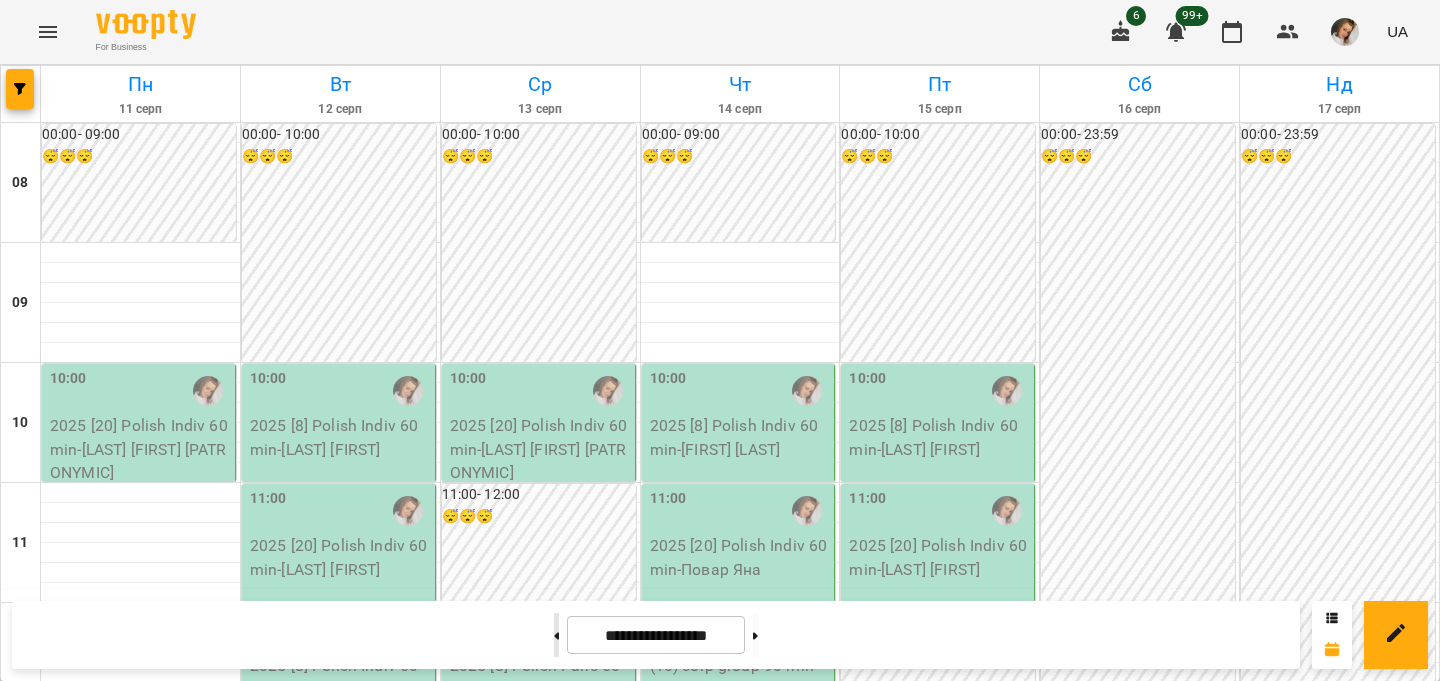 click at bounding box center (556, 635) 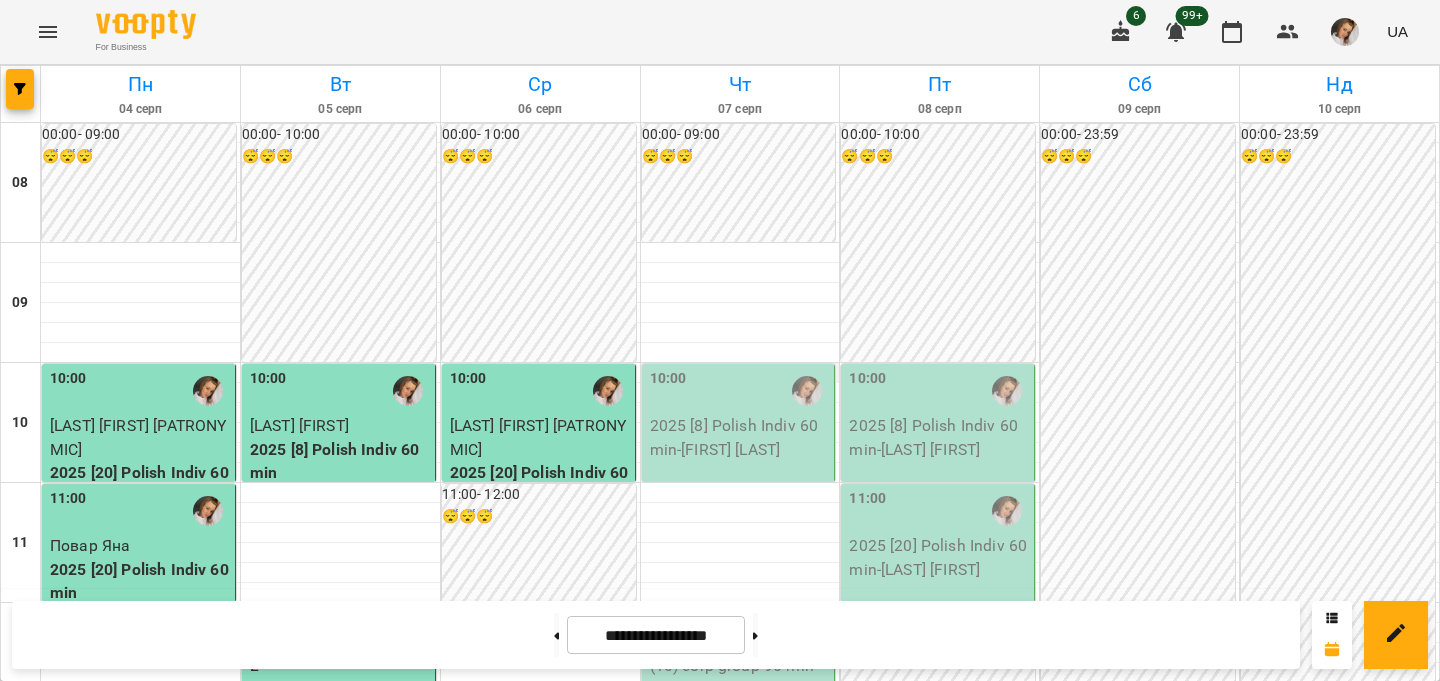 scroll, scrollTop: 484, scrollLeft: 0, axis: vertical 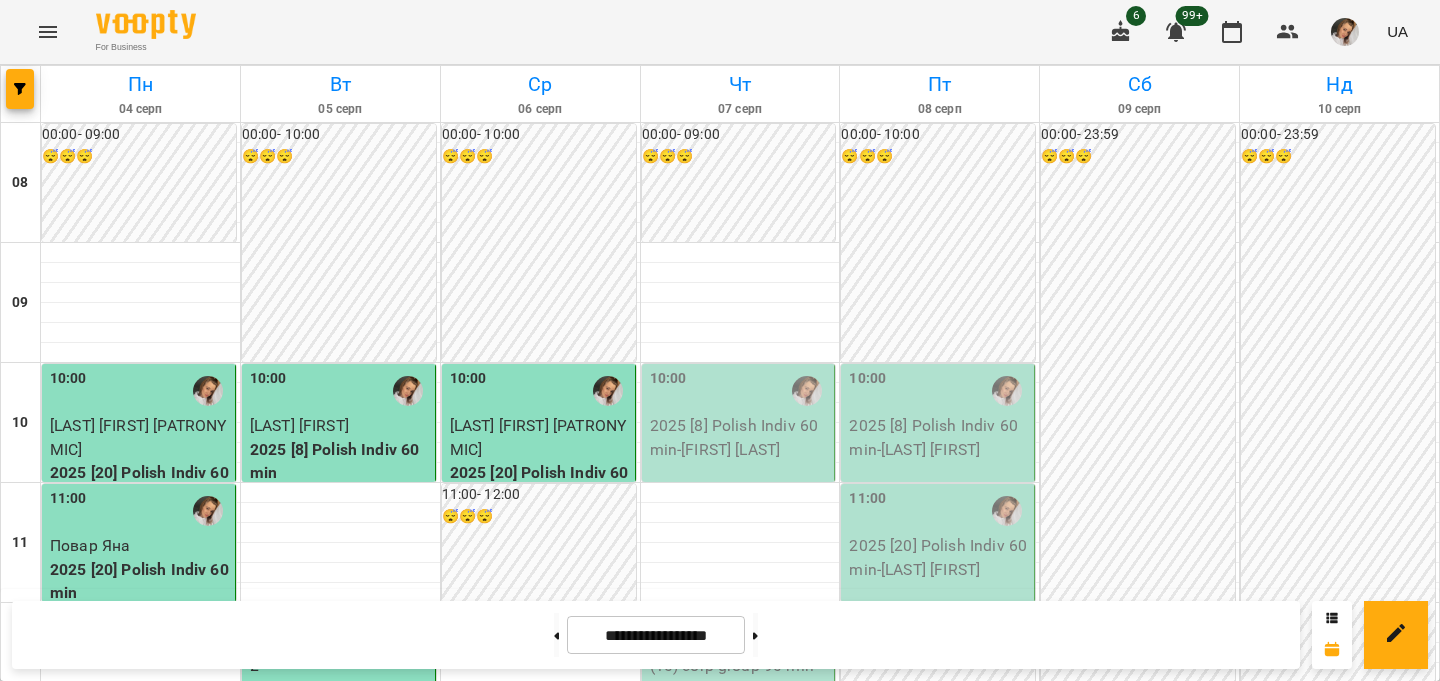 click on "2025 [8] Polish Indiv 60 min - Шевчук Надія" at bounding box center [740, 437] 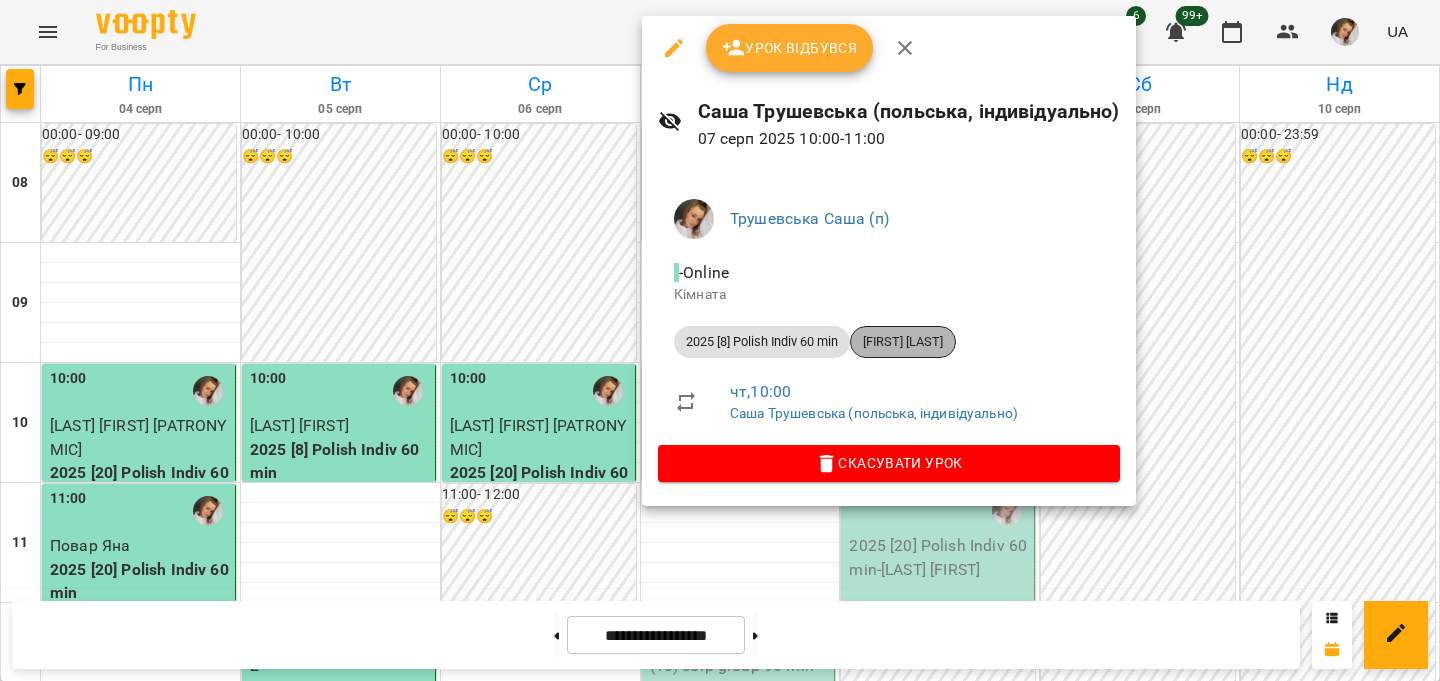 click on "[NAME] [LAST]" at bounding box center [903, 342] 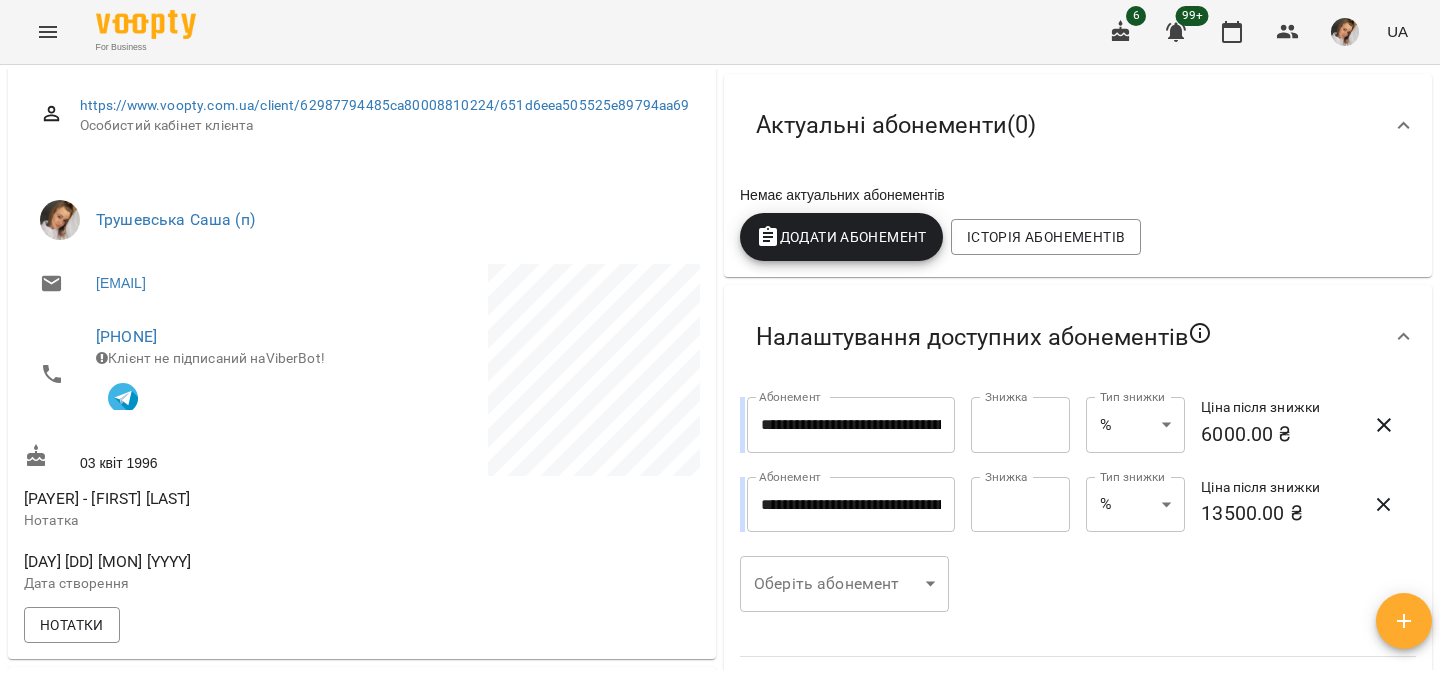 scroll, scrollTop: 0, scrollLeft: 0, axis: both 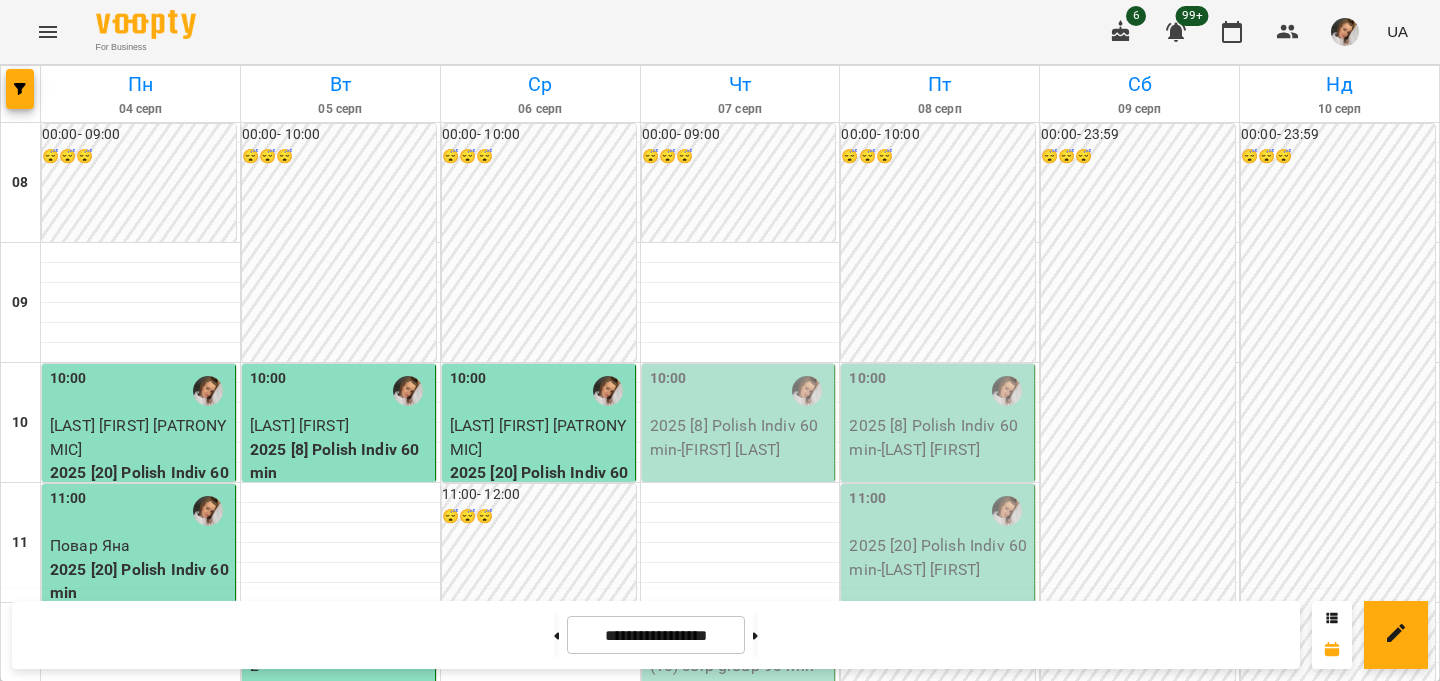 click on "**********" at bounding box center [656, 635] 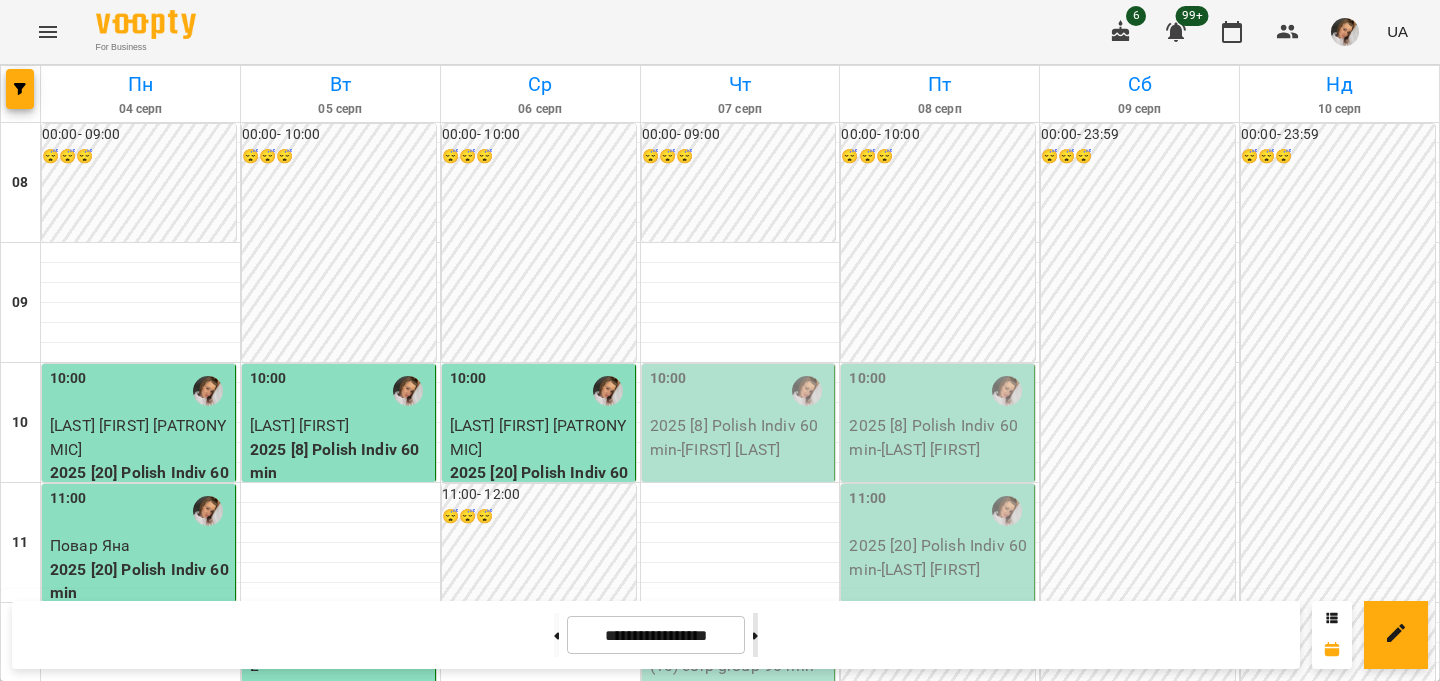 click at bounding box center [755, 635] 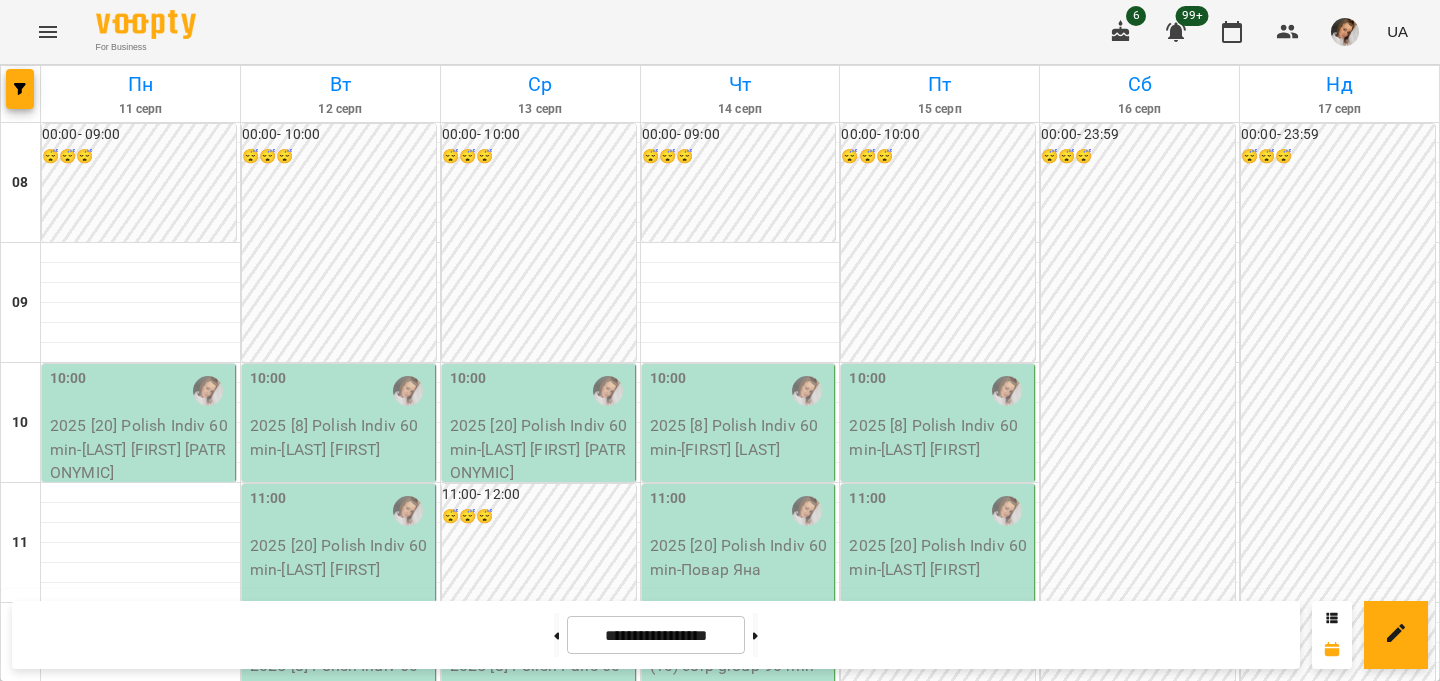 scroll, scrollTop: 400, scrollLeft: 0, axis: vertical 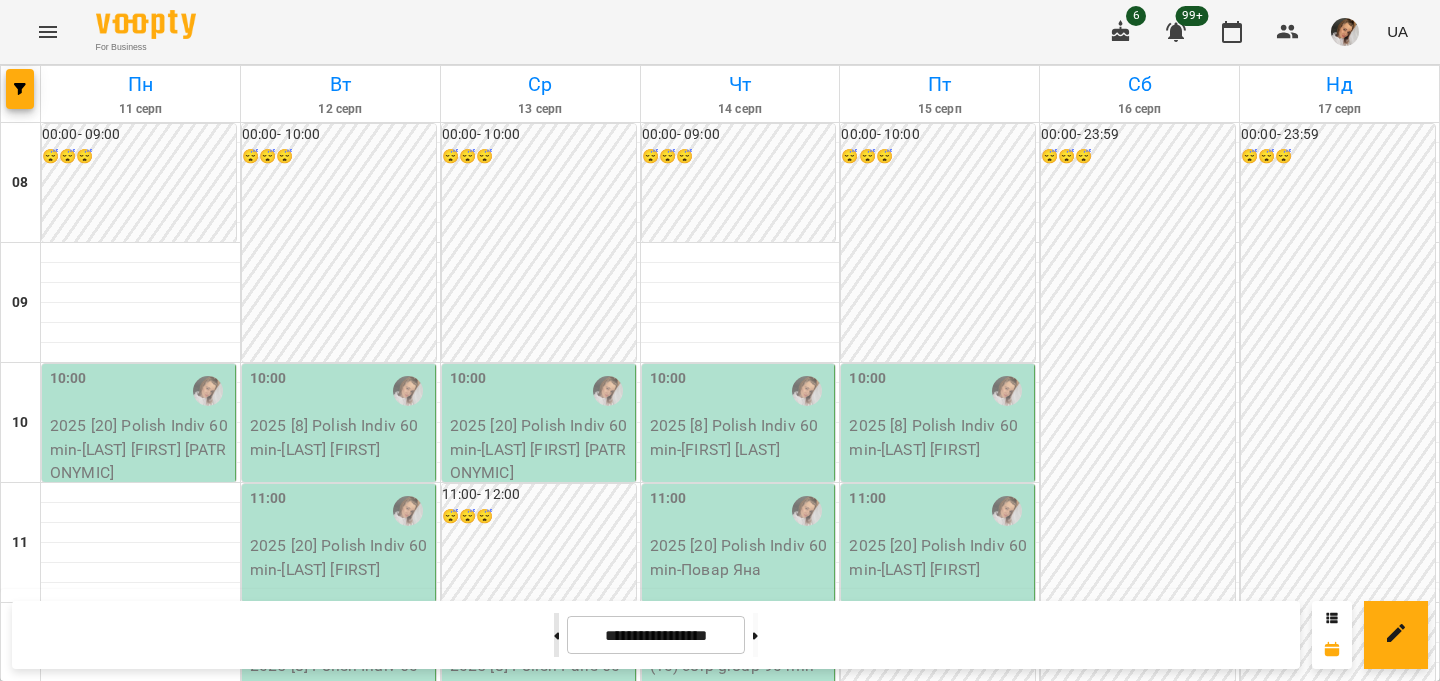 click at bounding box center (556, 635) 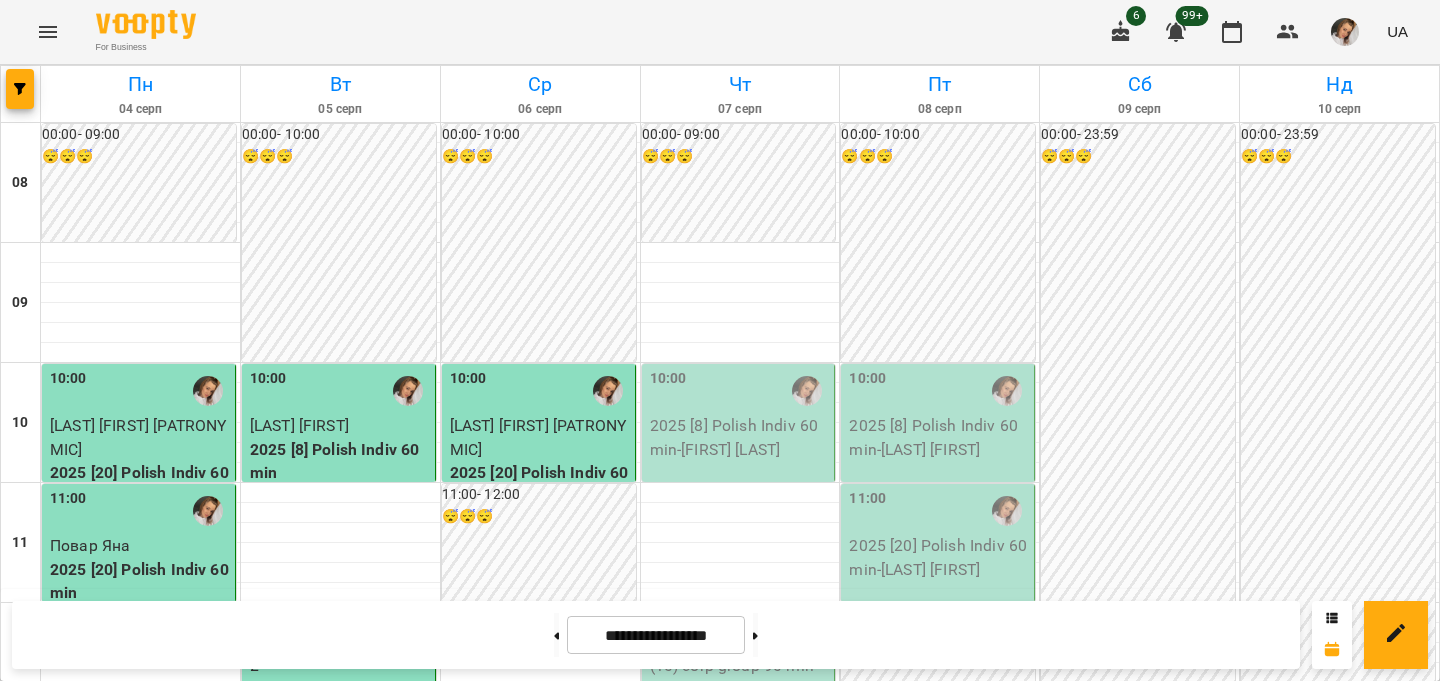 scroll, scrollTop: 790, scrollLeft: 0, axis: vertical 